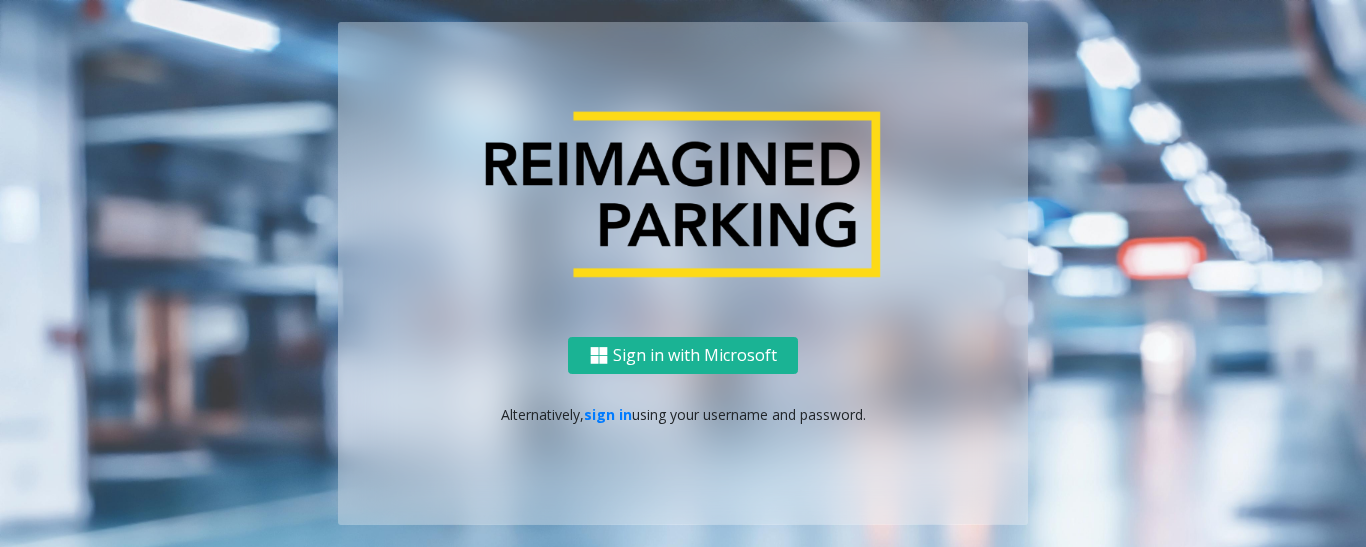 scroll, scrollTop: 0, scrollLeft: 0, axis: both 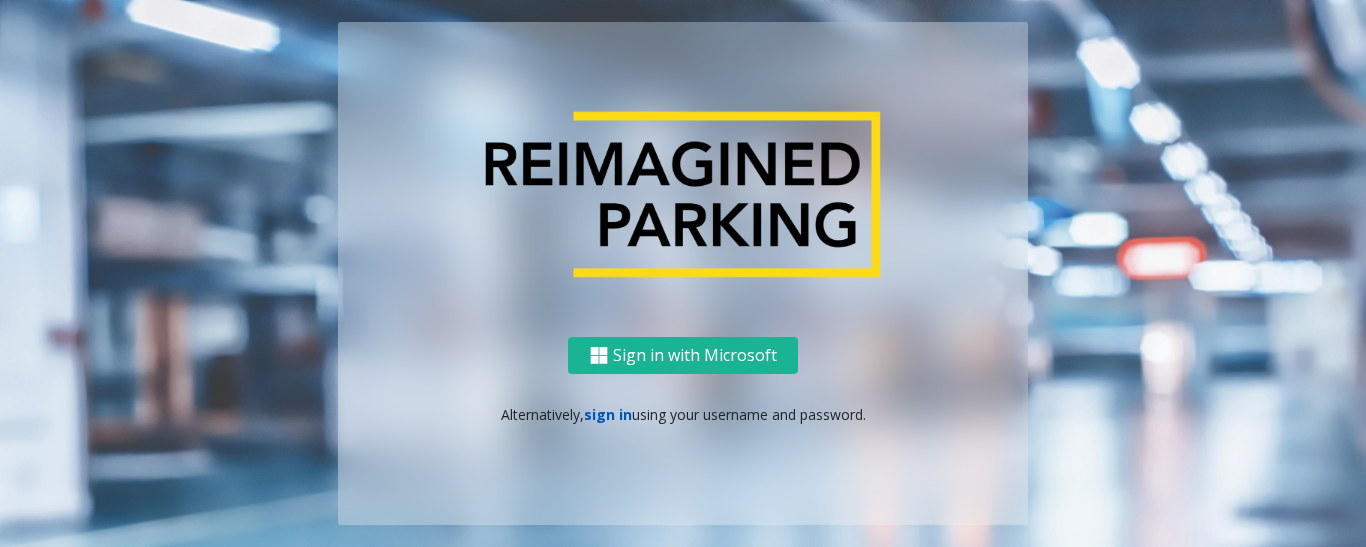 click on "sign in" 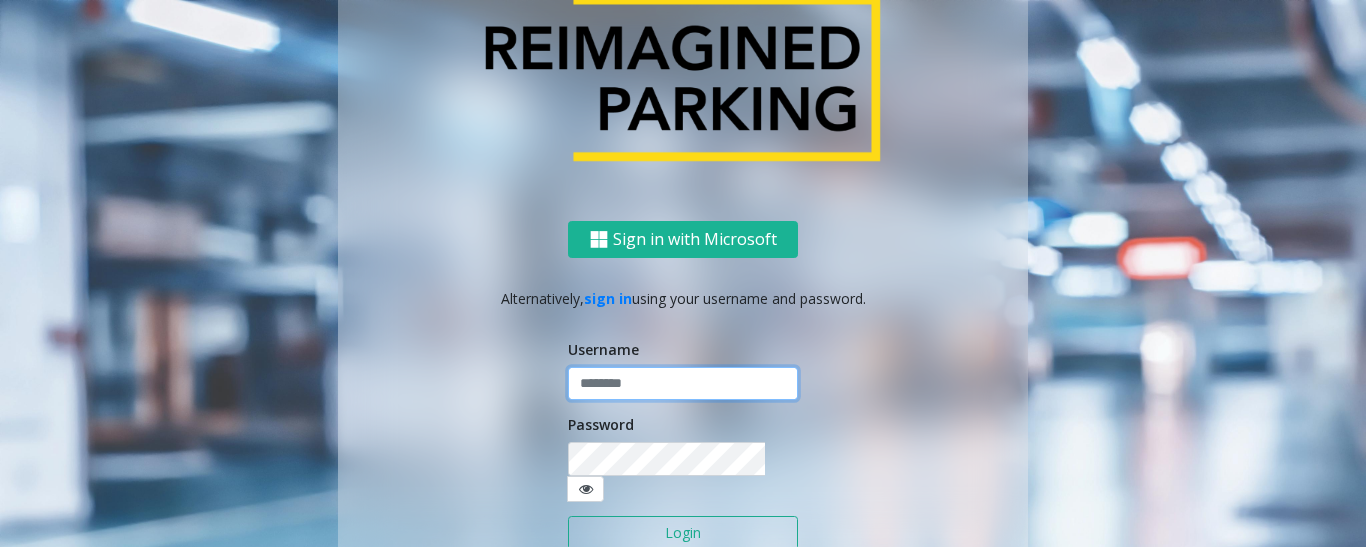 type on "******" 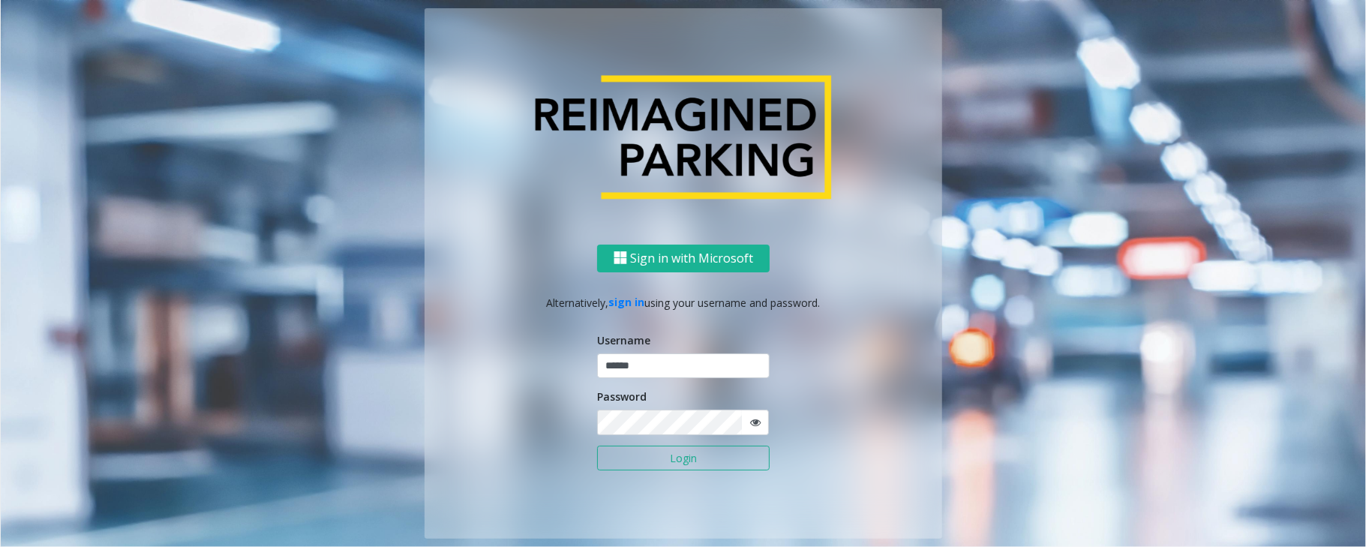 click on "Login" 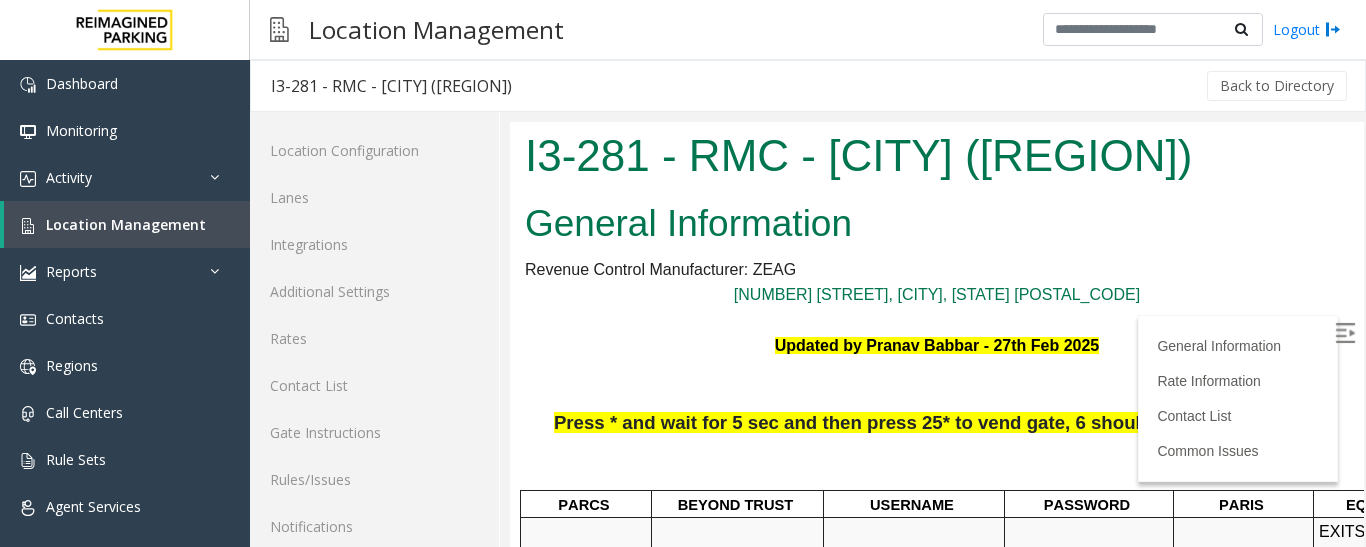 scroll, scrollTop: 0, scrollLeft: 0, axis: both 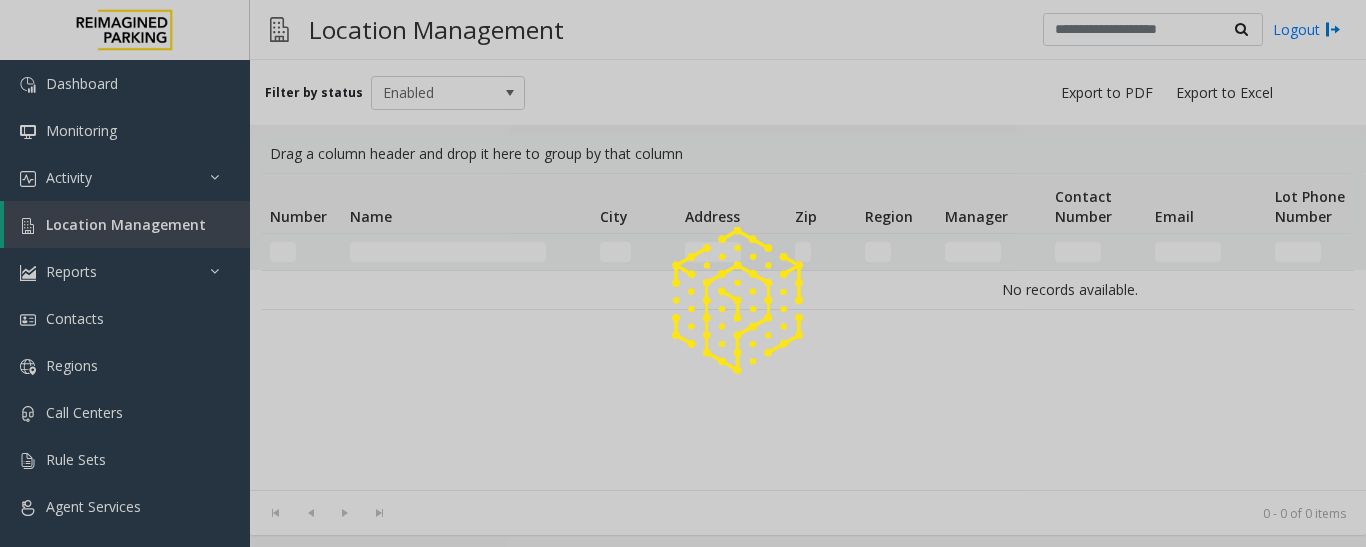 click 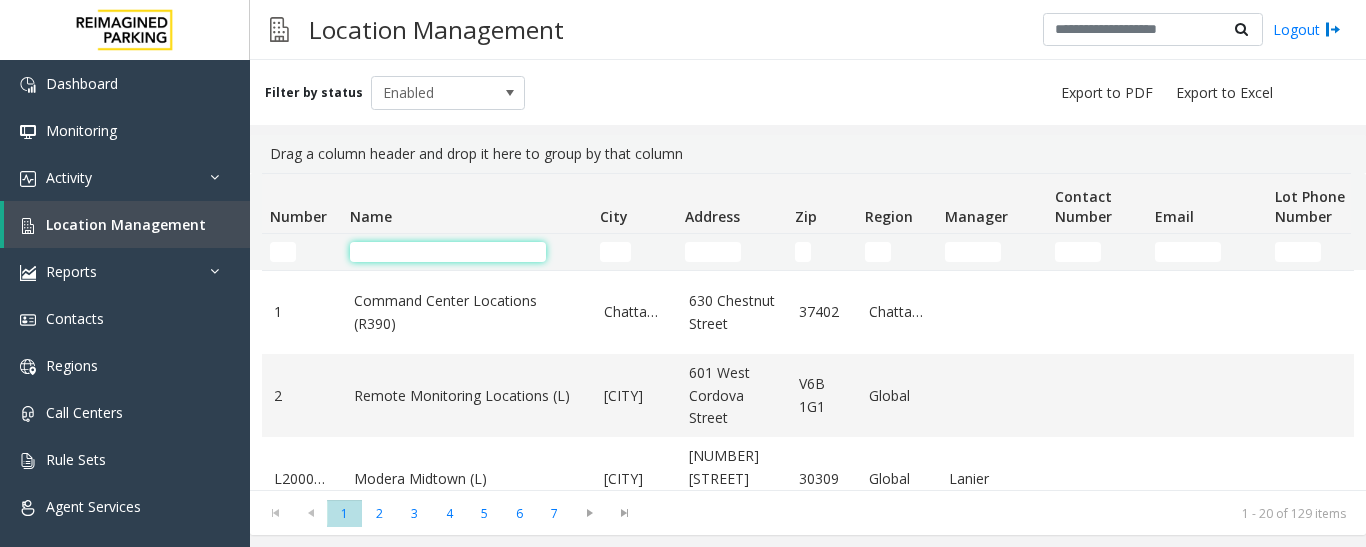 click 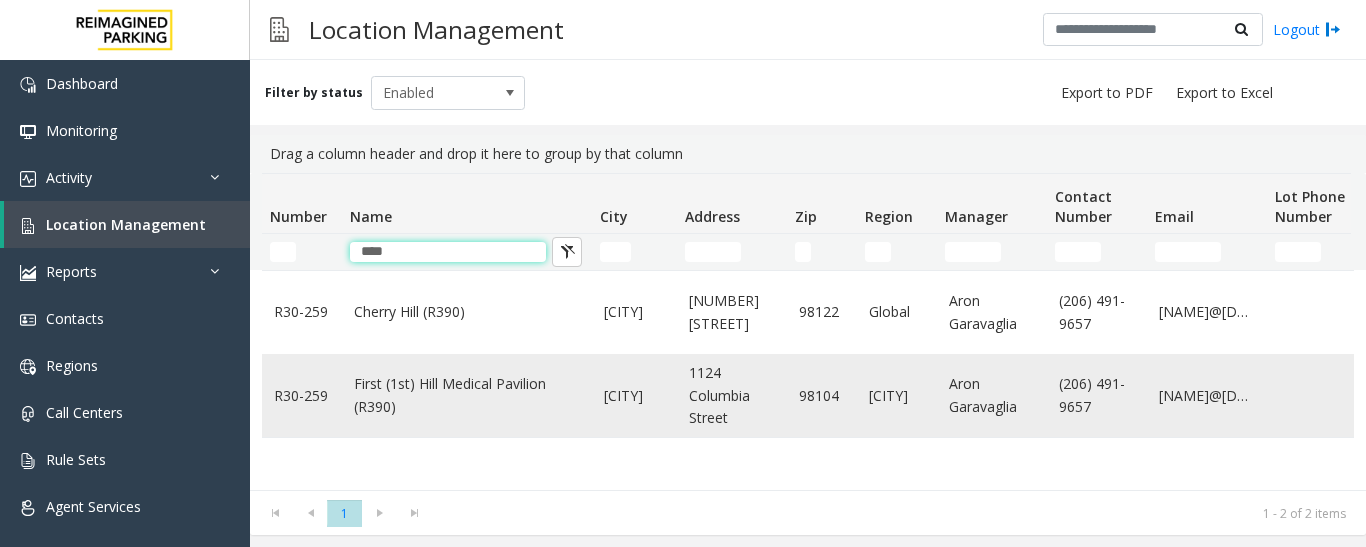 type on "****" 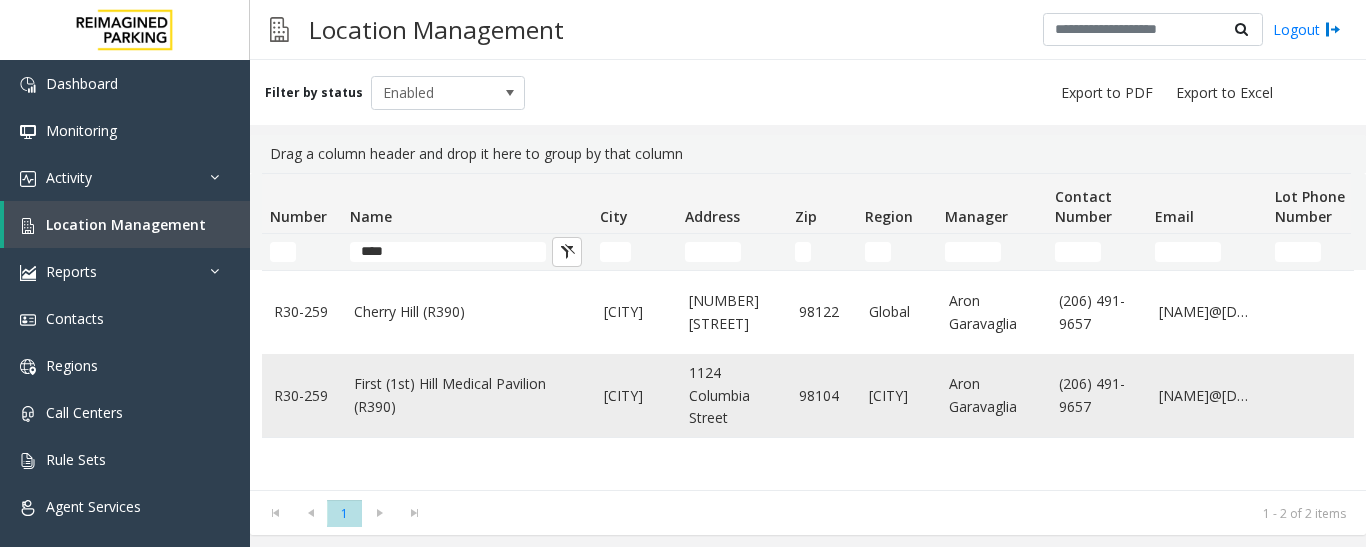 click on "First (1st) Hill Medical Pavilion (R390)" 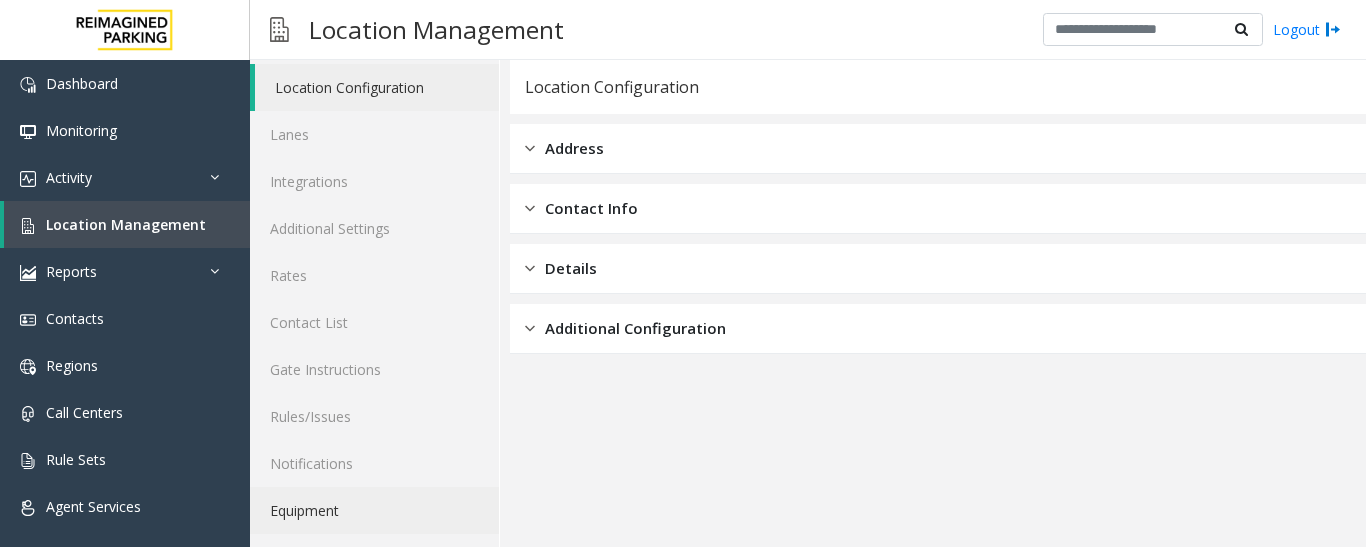 scroll, scrollTop: 112, scrollLeft: 0, axis: vertical 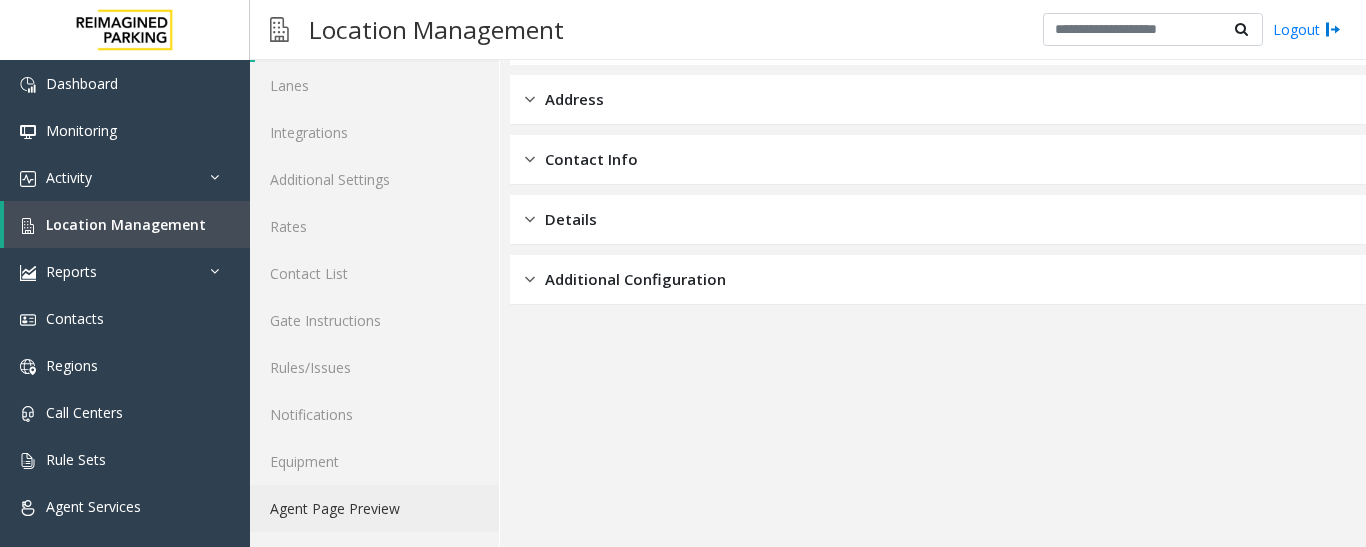 click on "Agent Page Preview" 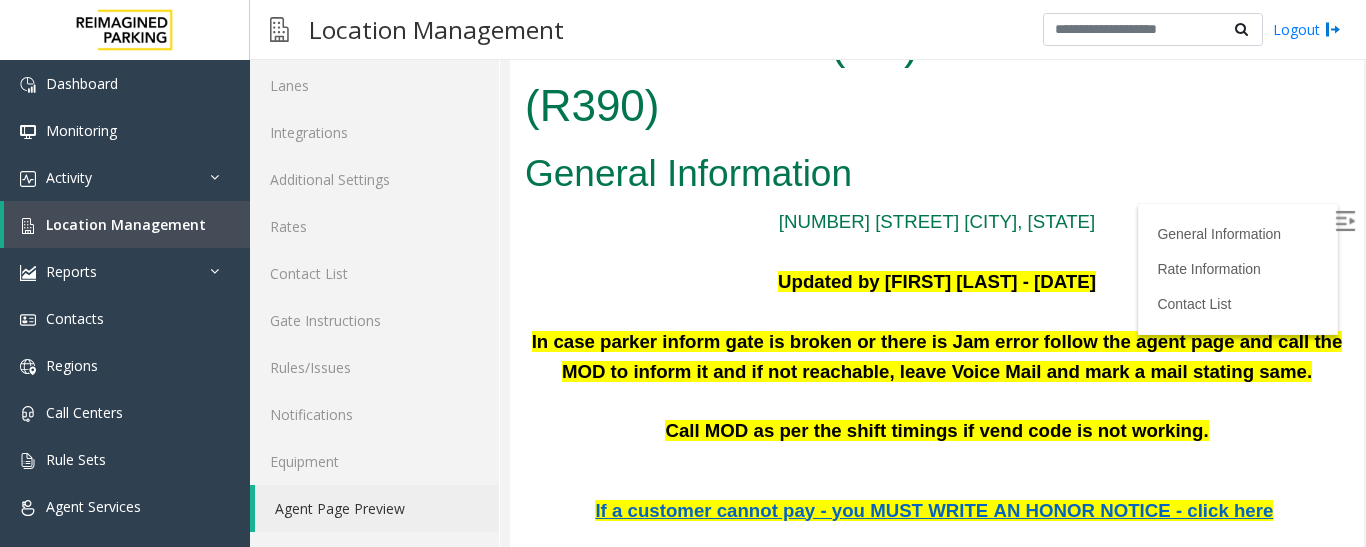 scroll, scrollTop: 0, scrollLeft: 0, axis: both 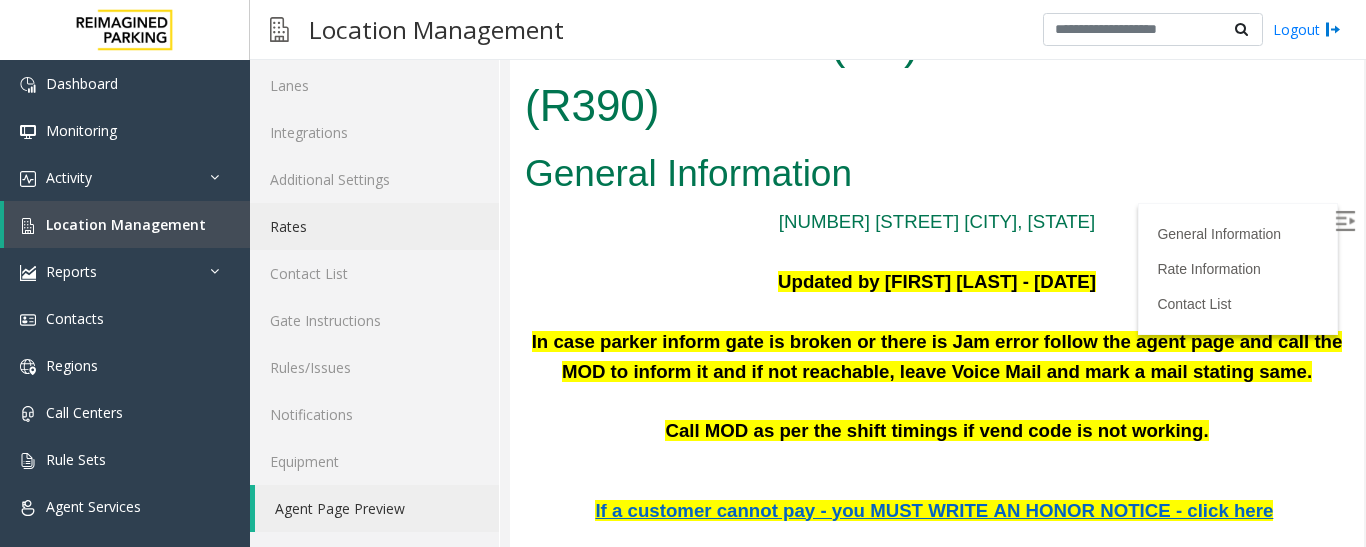 click on "Rates" 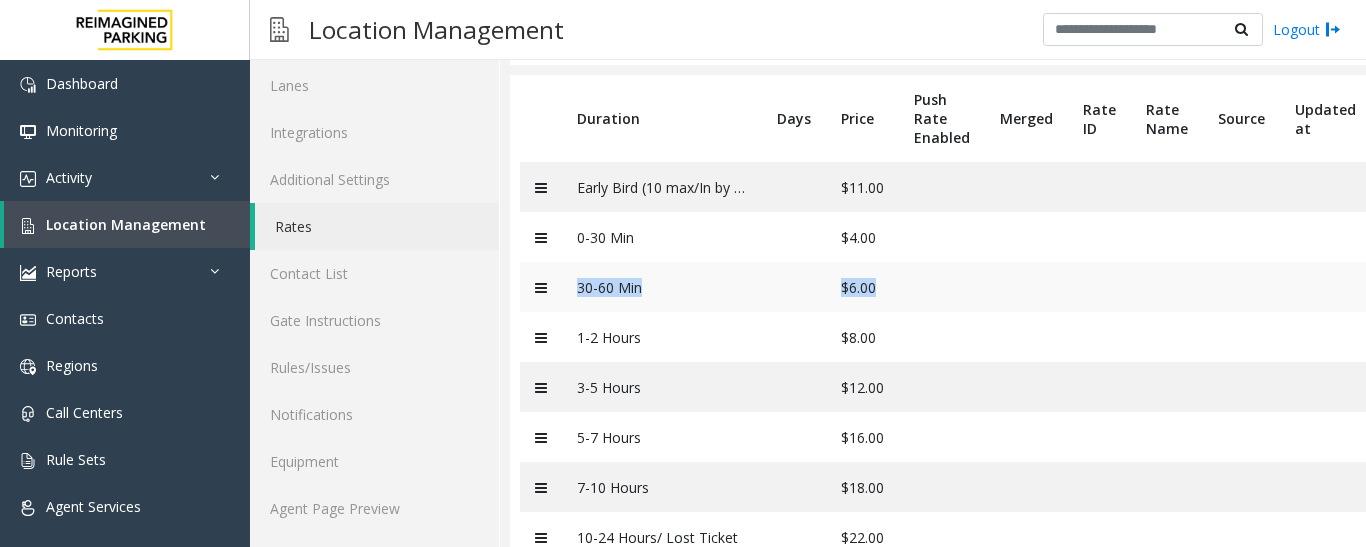 drag, startPoint x: 646, startPoint y: 295, endPoint x: 934, endPoint y: 299, distance: 288.02777 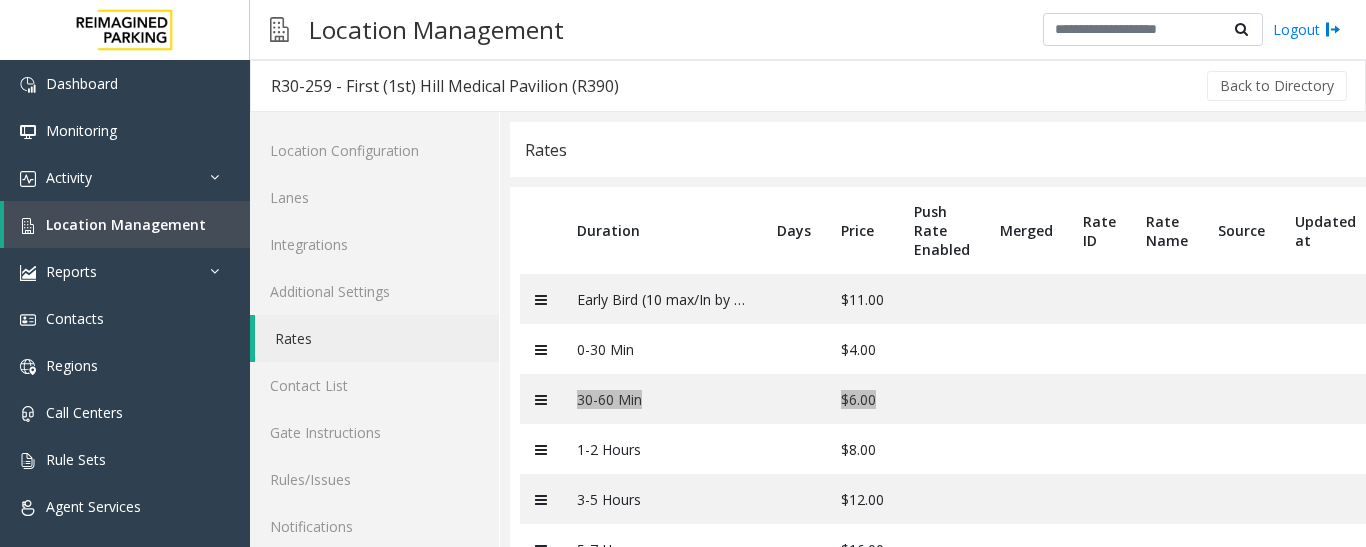 scroll, scrollTop: 232, scrollLeft: 0, axis: vertical 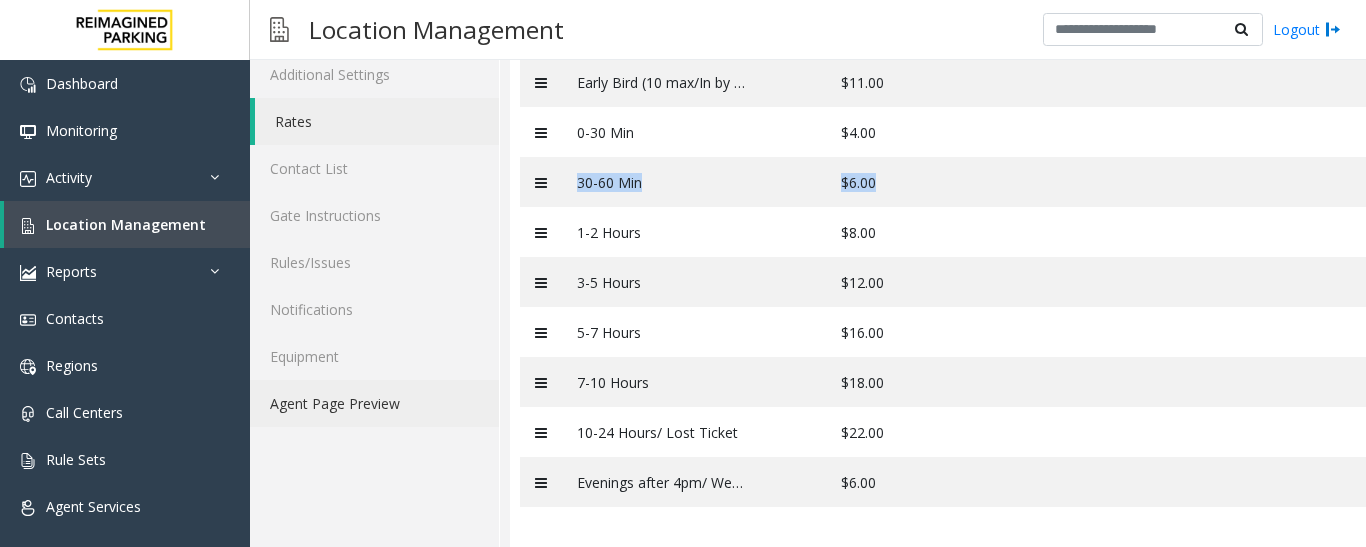click on "Agent Page Preview" 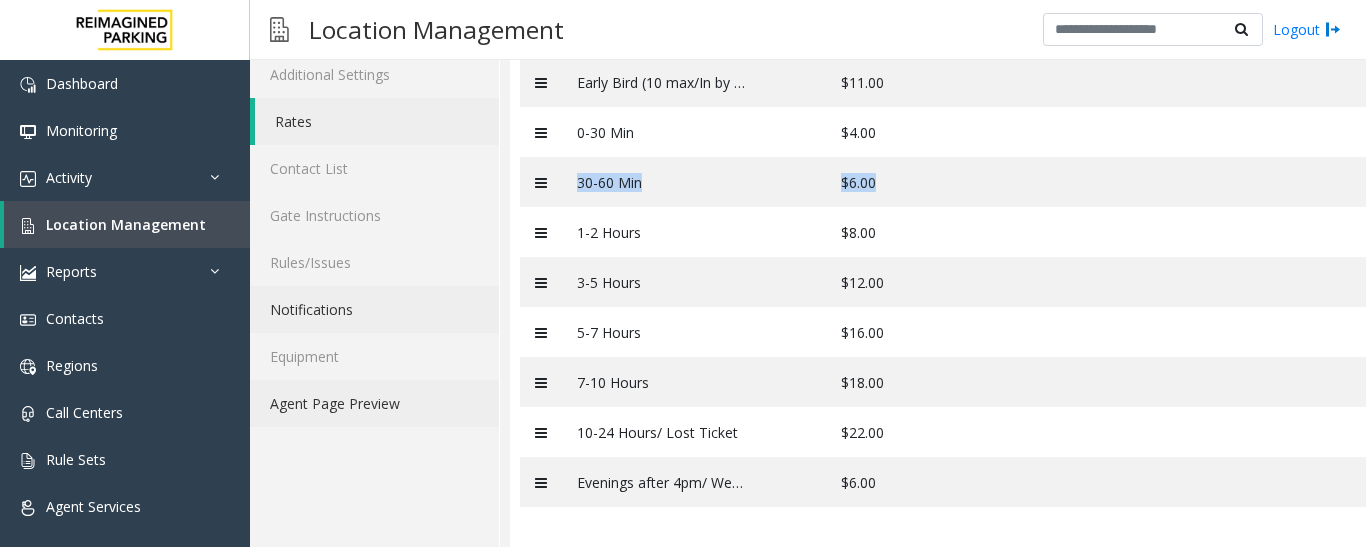 scroll, scrollTop: 112, scrollLeft: 0, axis: vertical 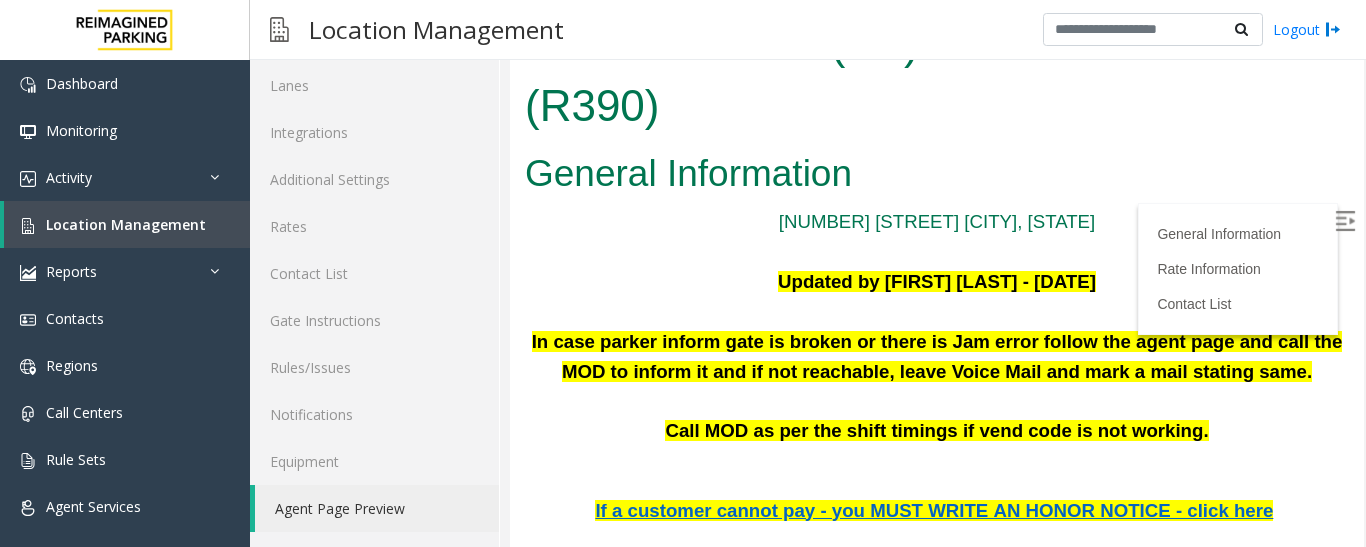 click at bounding box center (1345, 221) 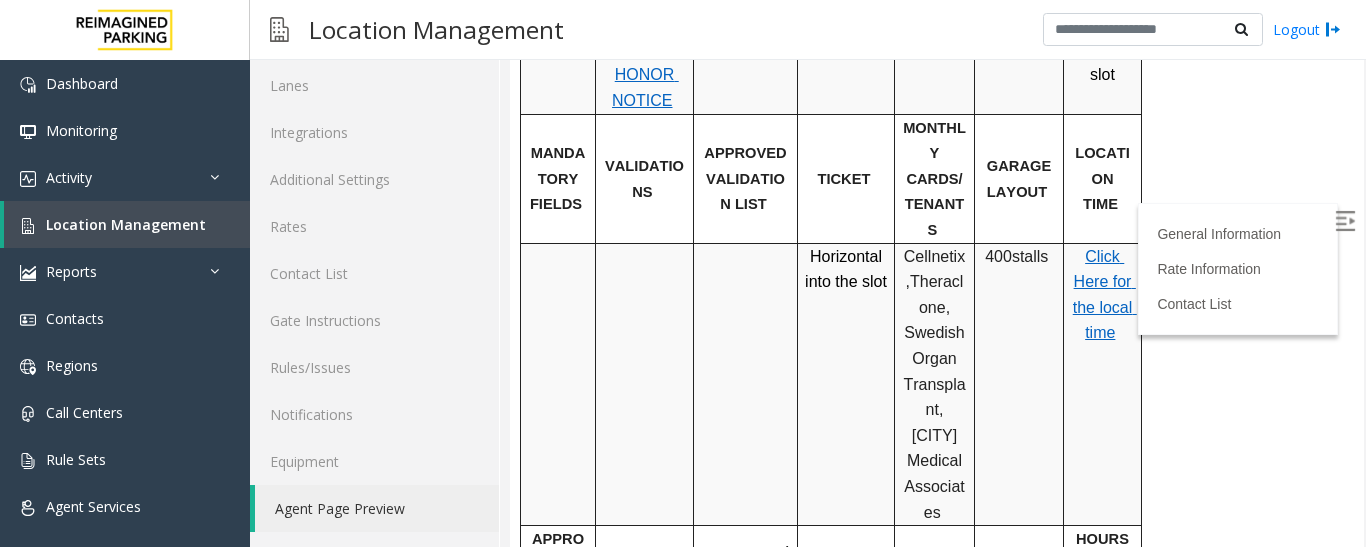 scroll, scrollTop: 700, scrollLeft: 0, axis: vertical 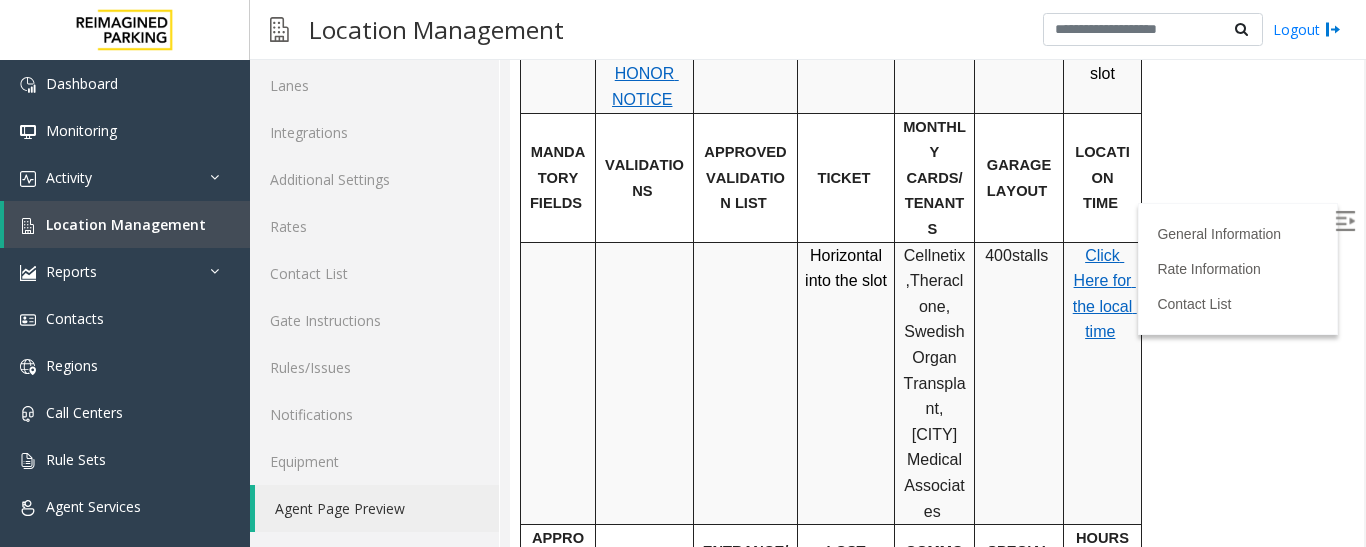 click on "Click Here for the local time" at bounding box center [1105, 294] 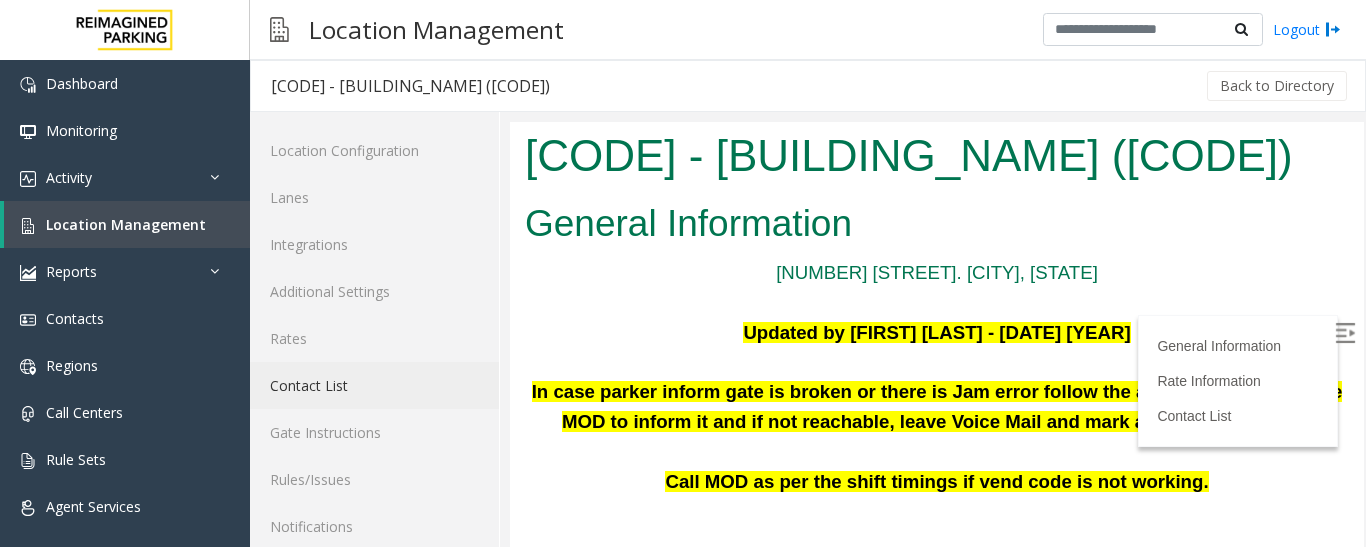 scroll, scrollTop: 700, scrollLeft: 0, axis: vertical 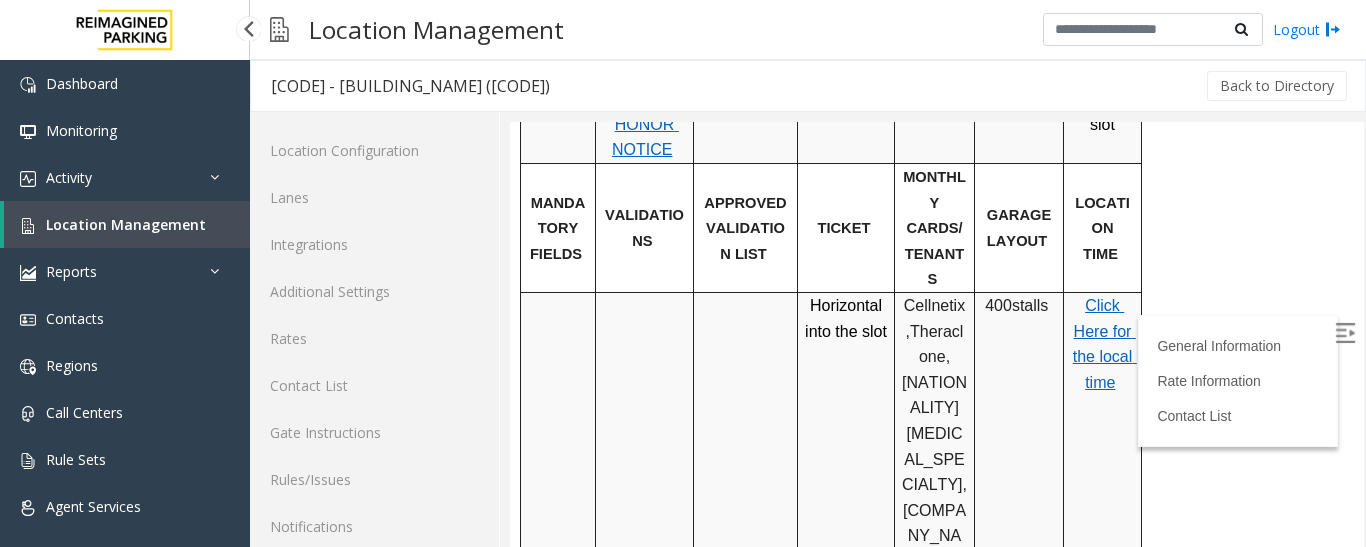 click on "Location Management" at bounding box center [126, 224] 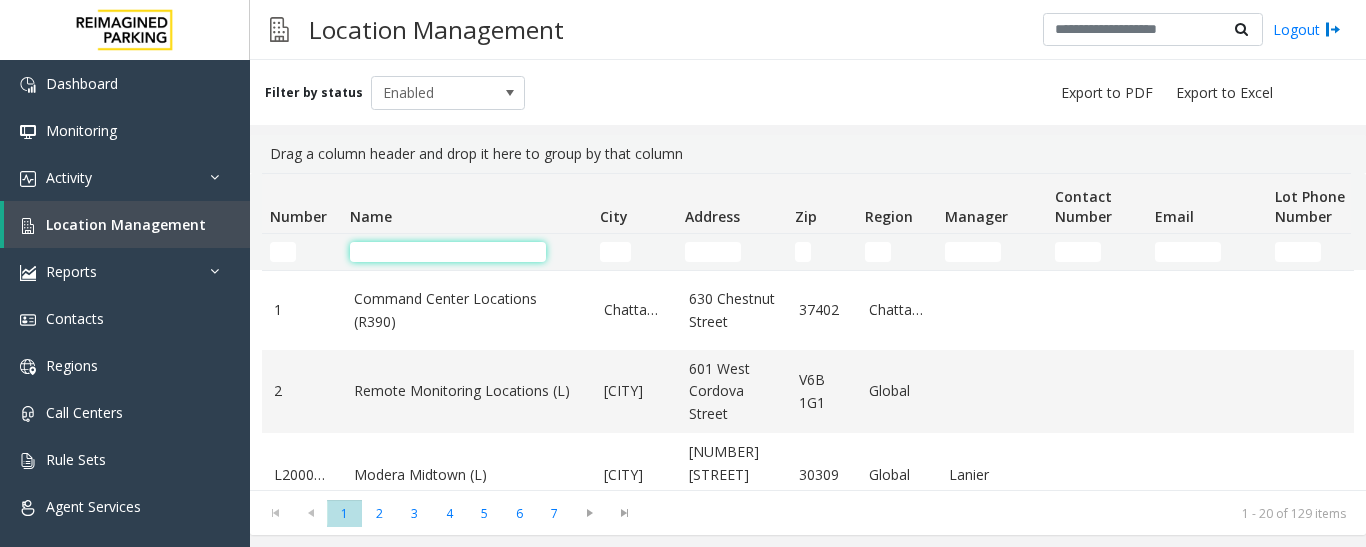 click 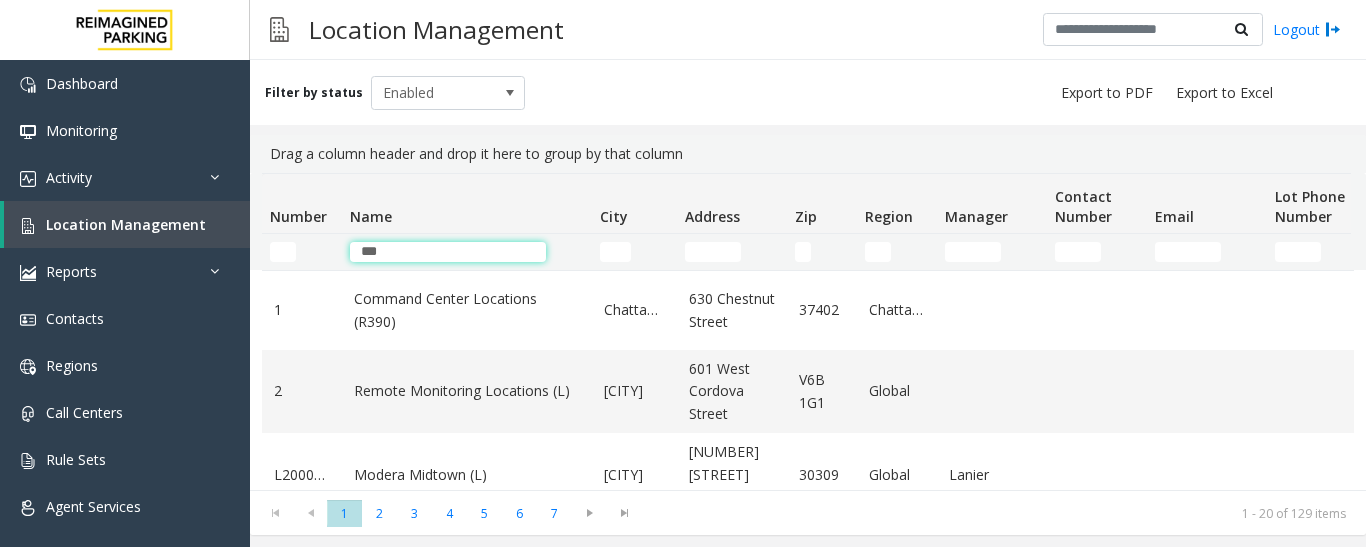 type on "****" 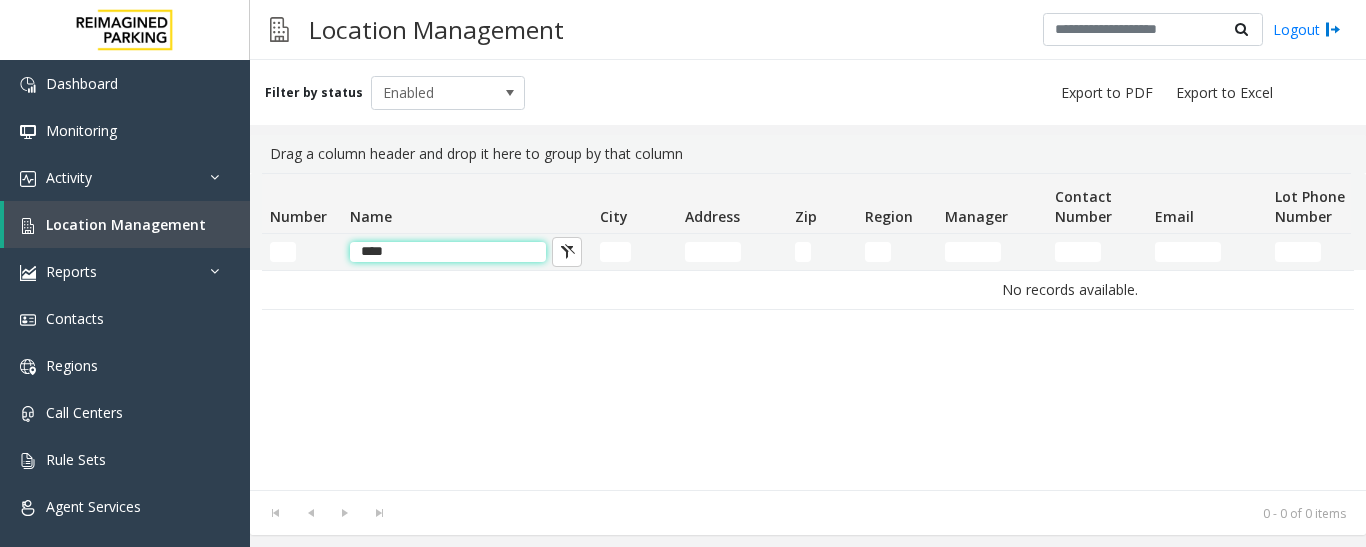 click on "****" 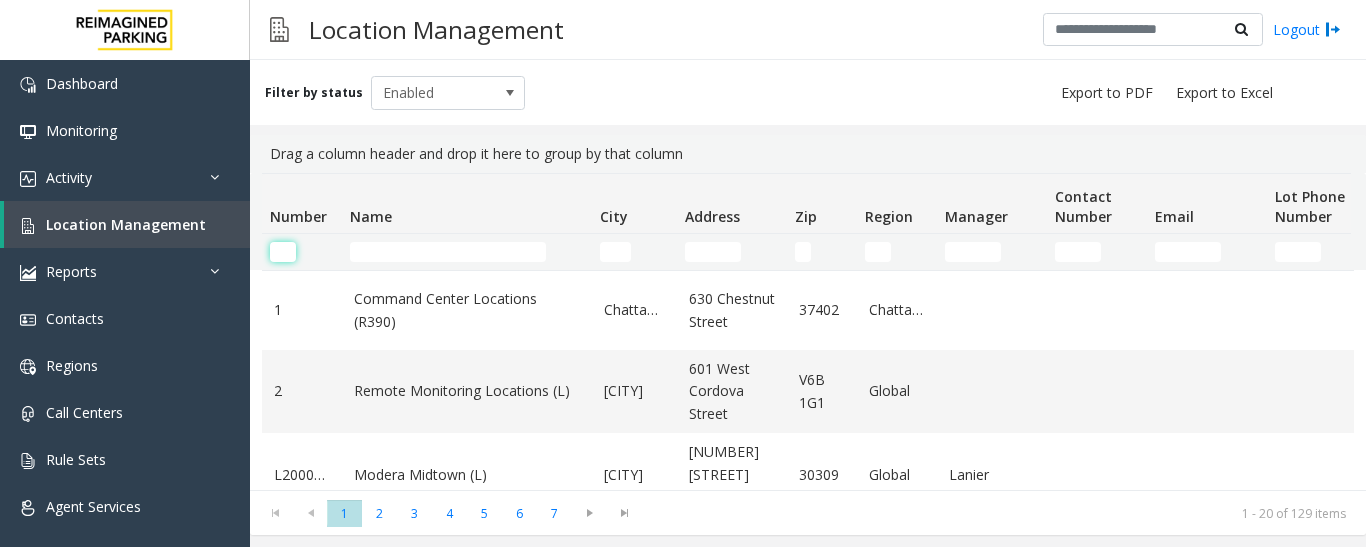 click 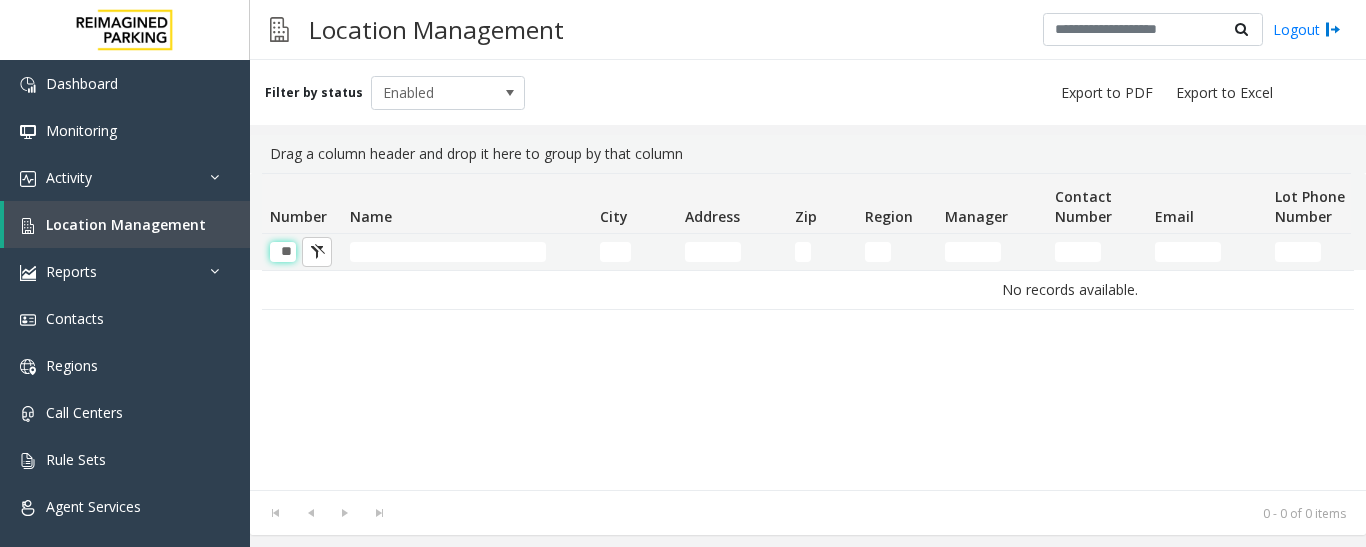 scroll, scrollTop: 0, scrollLeft: 1, axis: horizontal 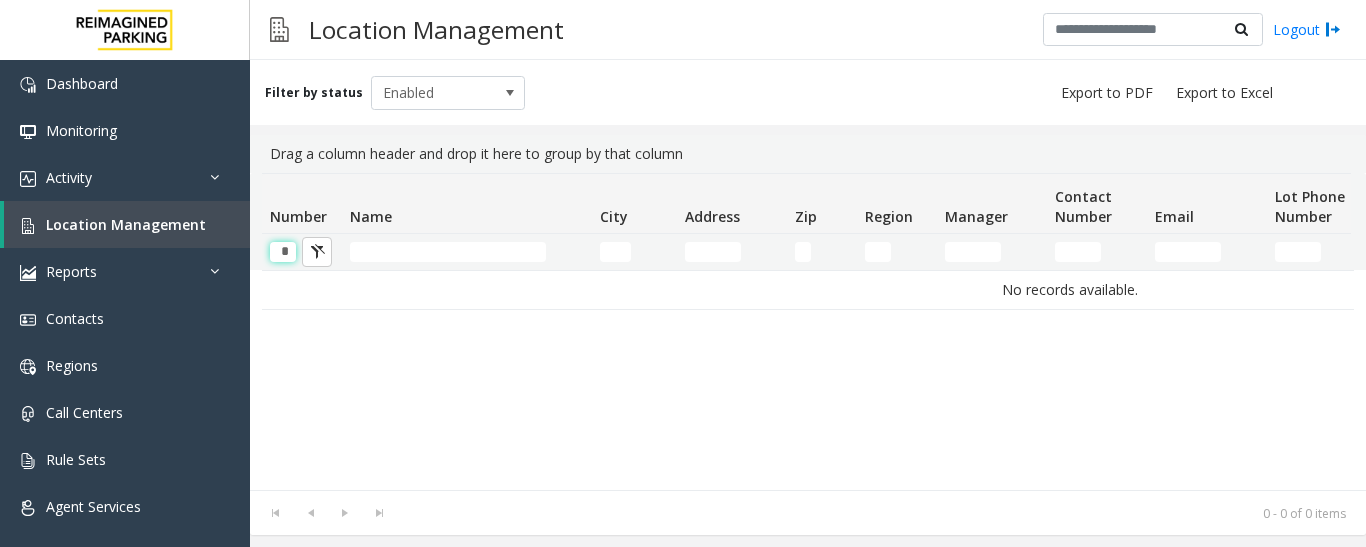 type 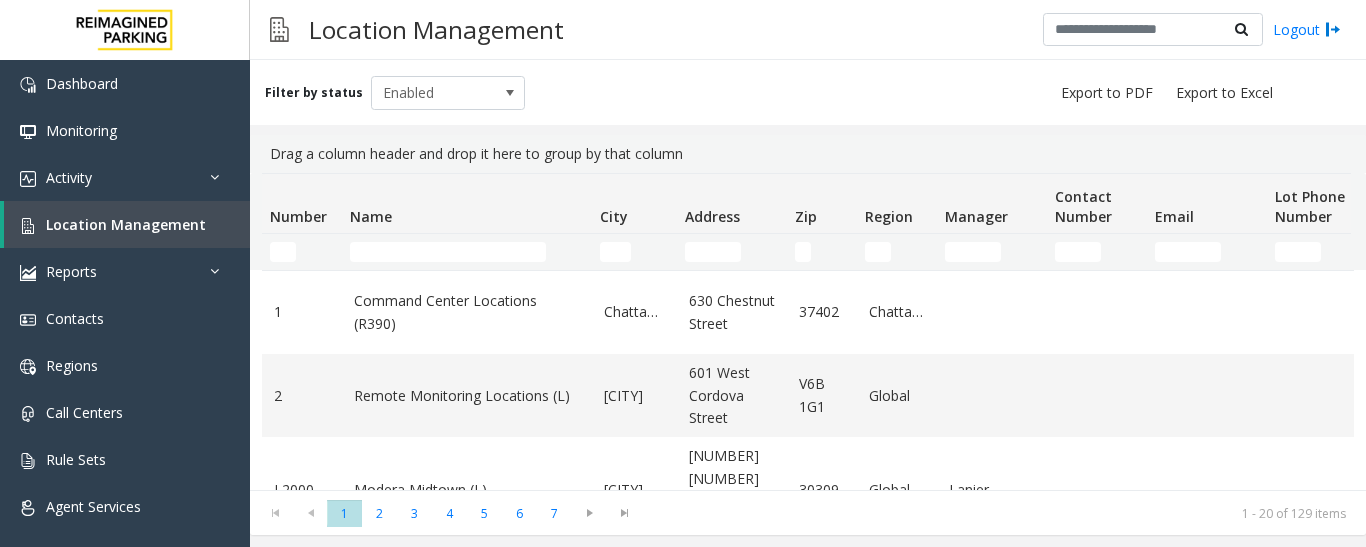scroll, scrollTop: 0, scrollLeft: 0, axis: both 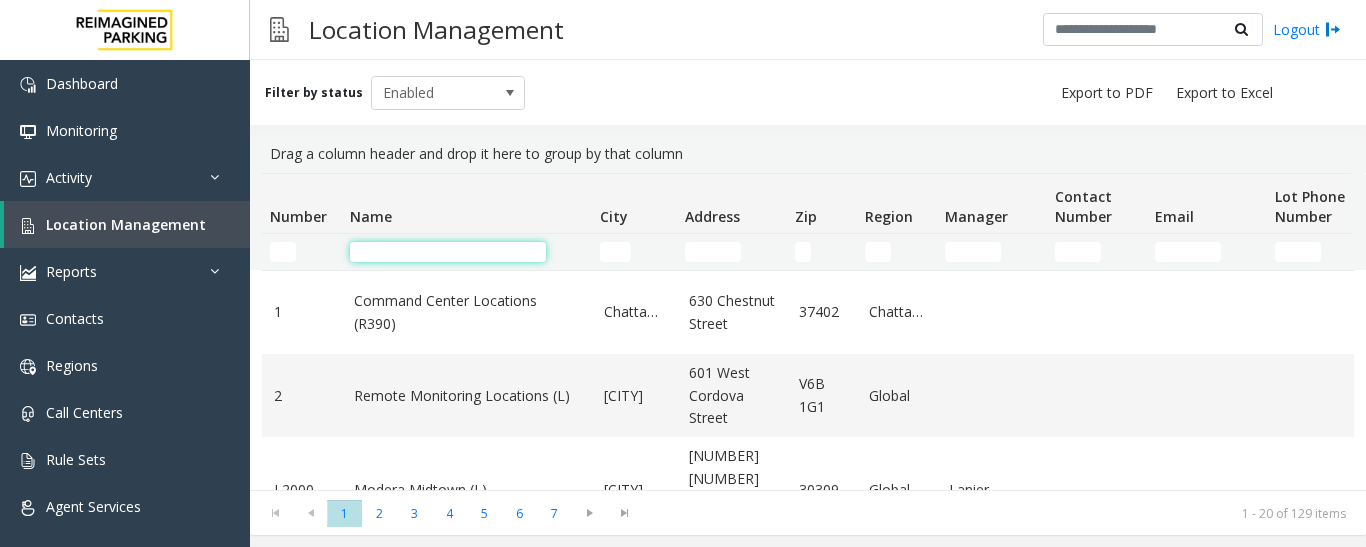 click 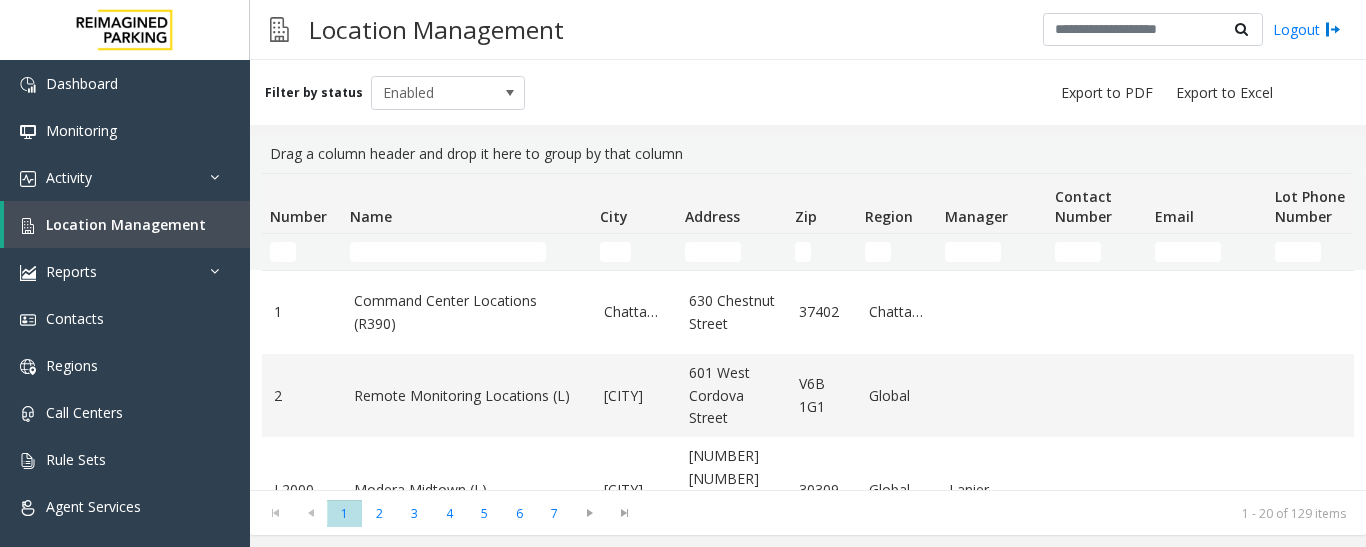 click 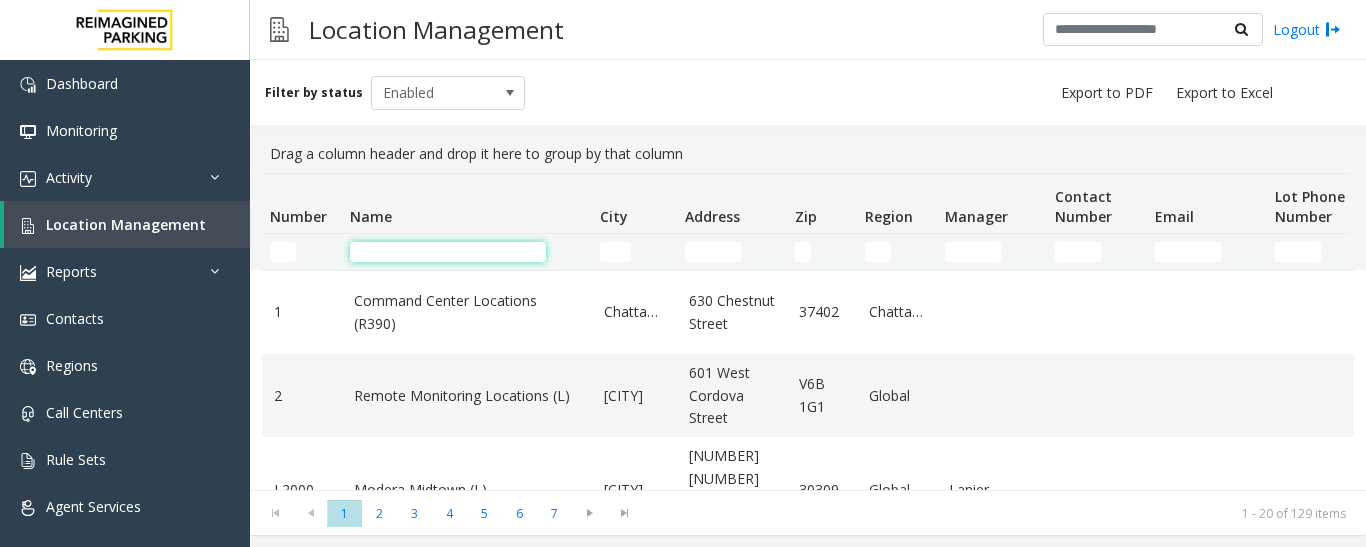click 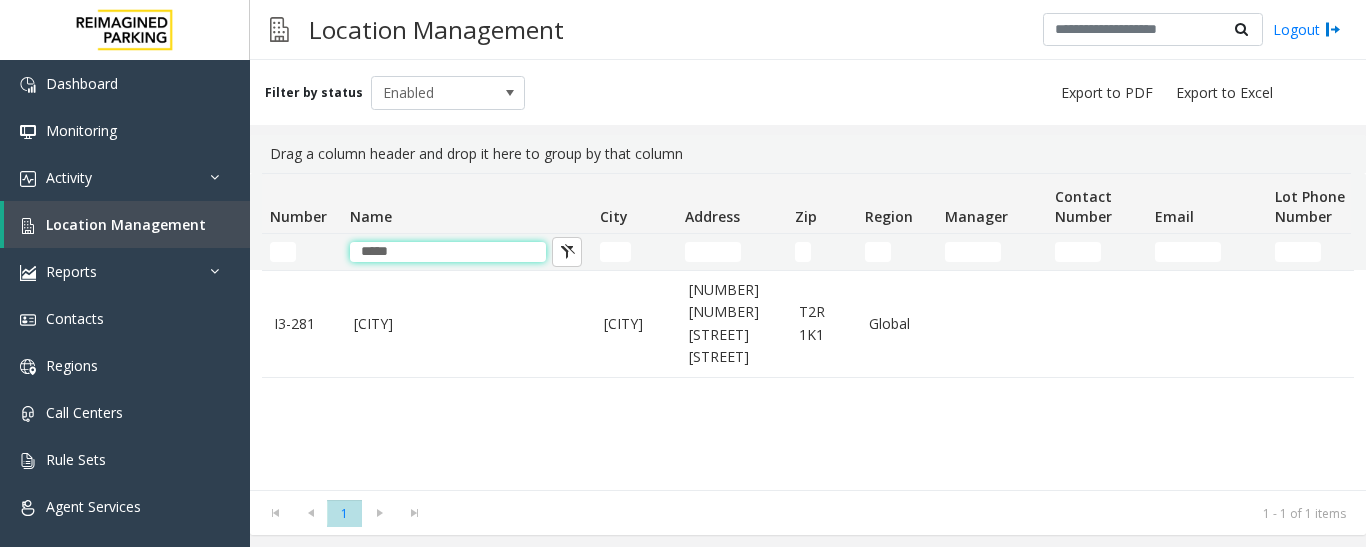 type on "*****" 